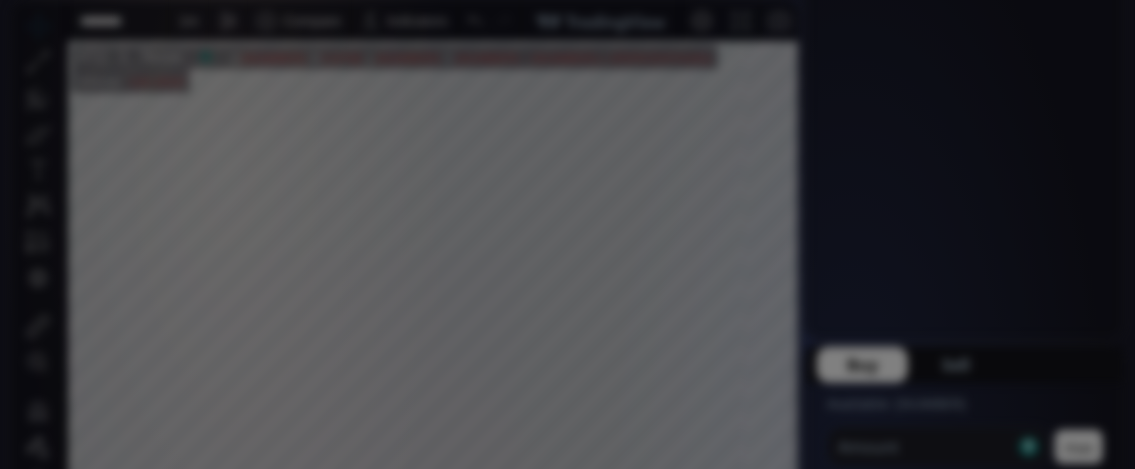 scroll, scrollTop: 0, scrollLeft: 0, axis: both 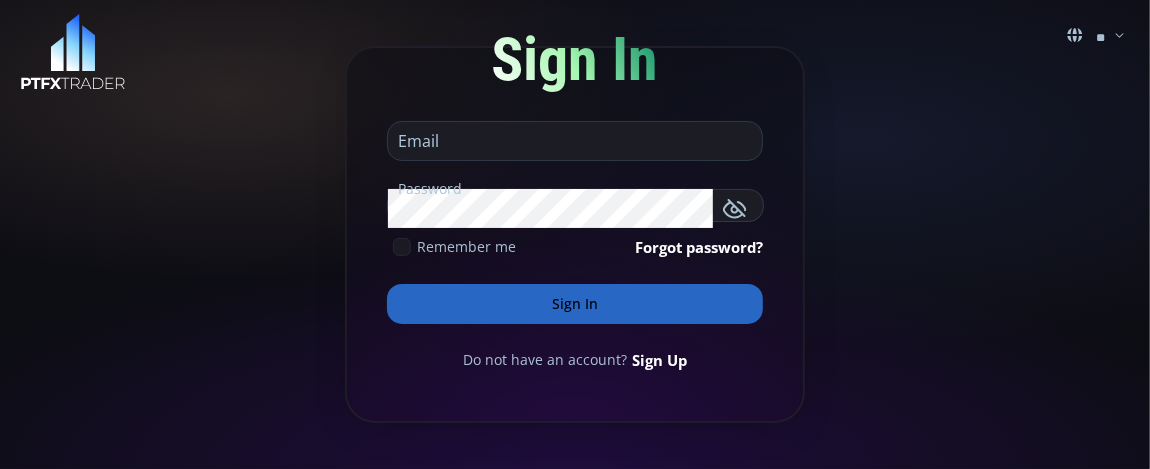 click at bounding box center (570, 141) 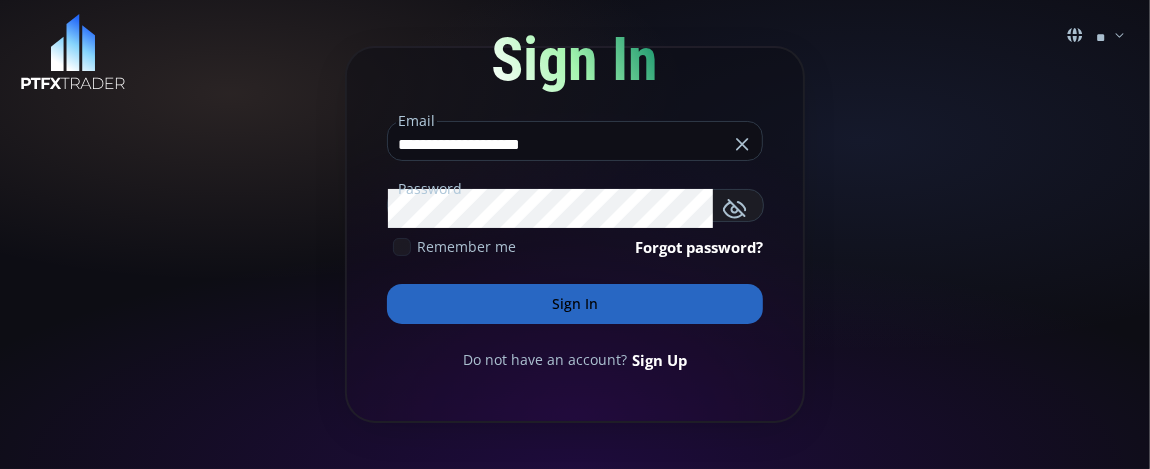 type on "**********" 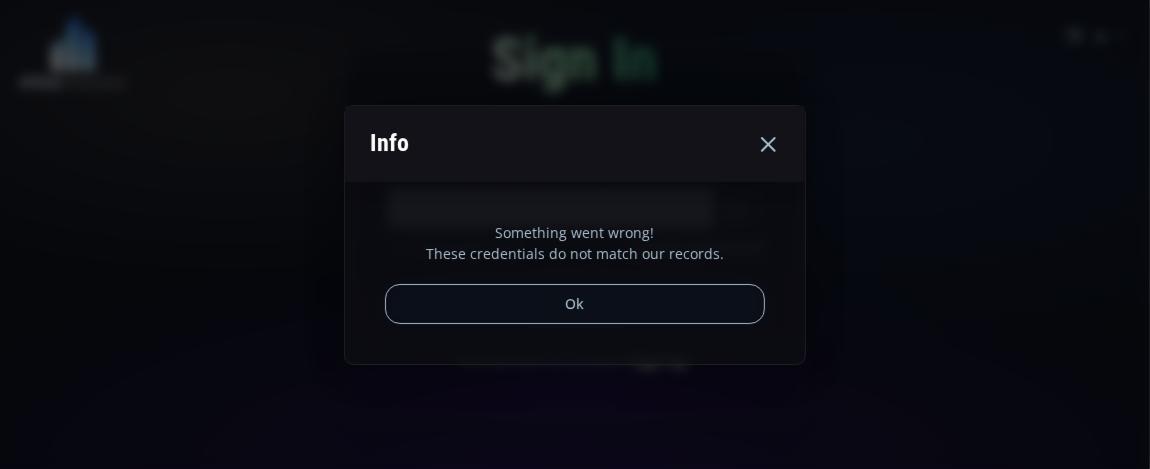 click on "Ok" at bounding box center [575, 304] 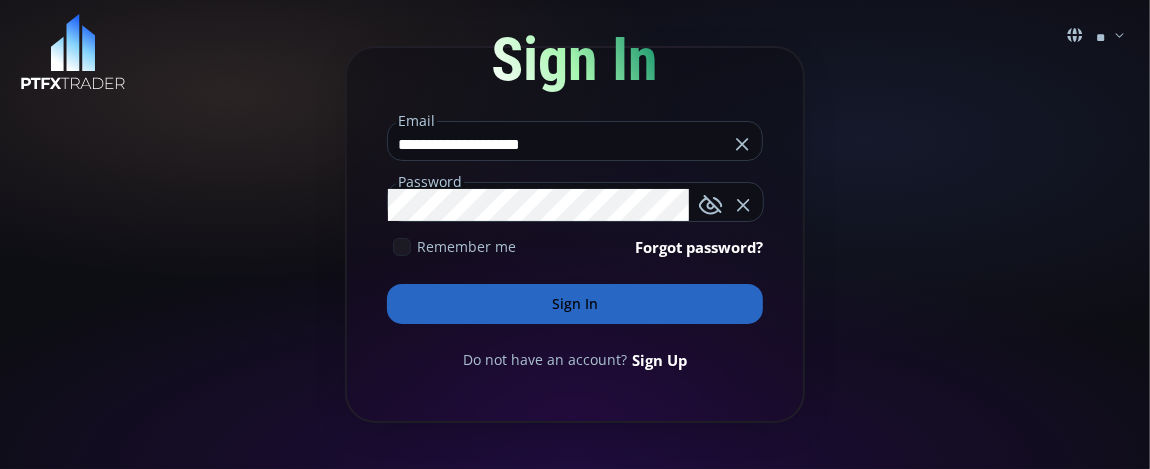 click on "Sign In" at bounding box center (575, 304) 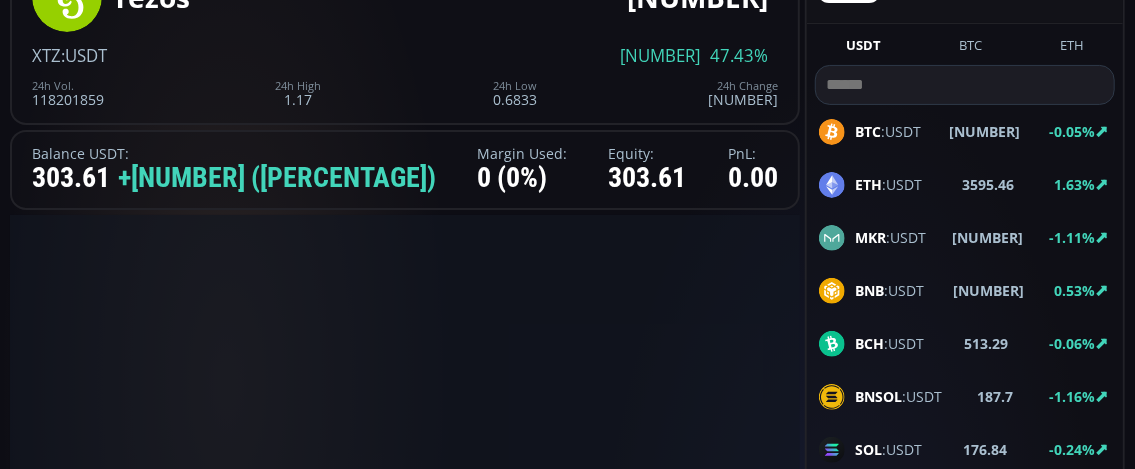 scroll, scrollTop: 200, scrollLeft: 0, axis: vertical 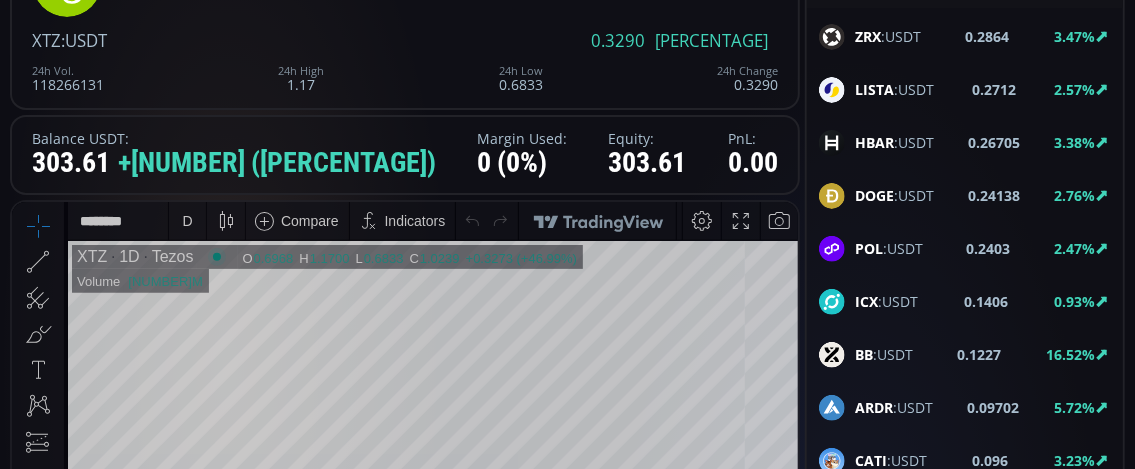 click on "BB :USDT" 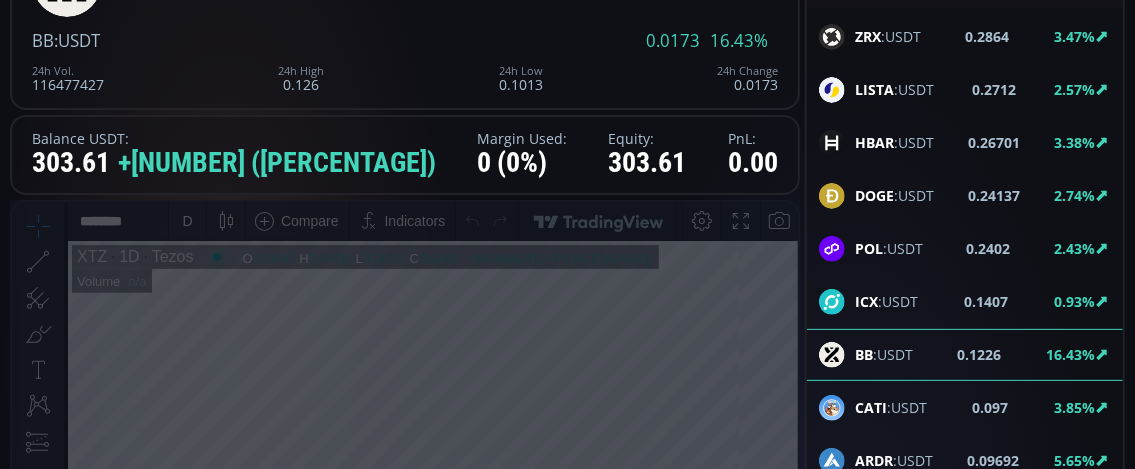 click at bounding box center [405, 577] 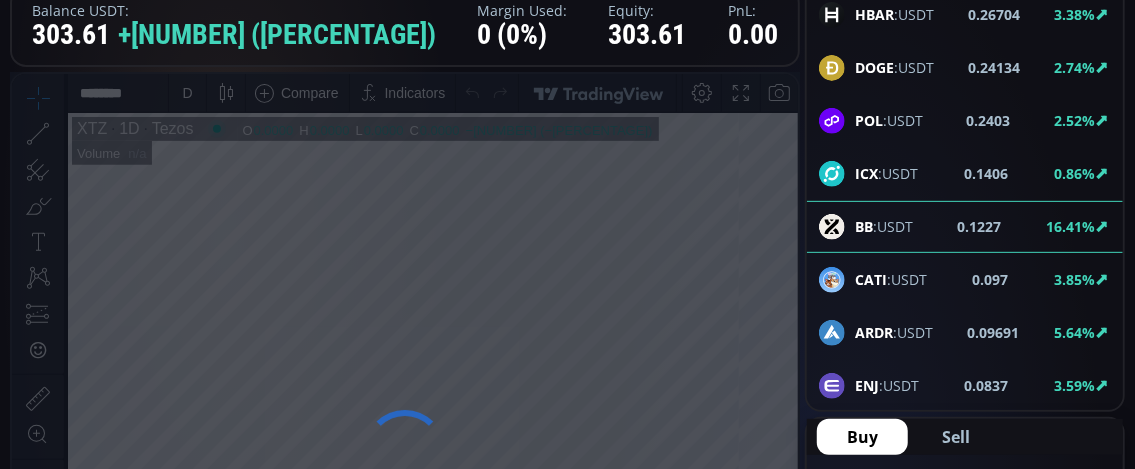 scroll, scrollTop: 300, scrollLeft: 0, axis: vertical 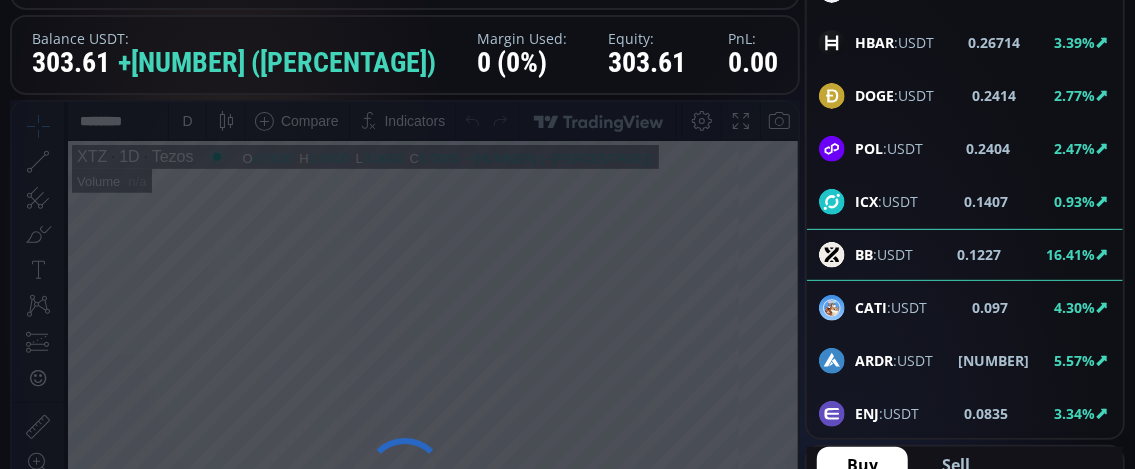 click at bounding box center [405, 477] 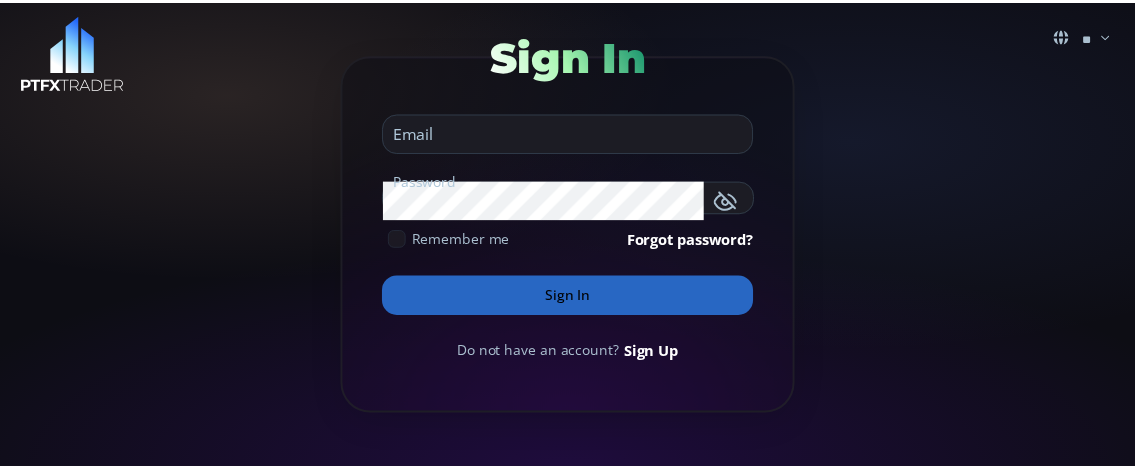 scroll, scrollTop: 0, scrollLeft: 0, axis: both 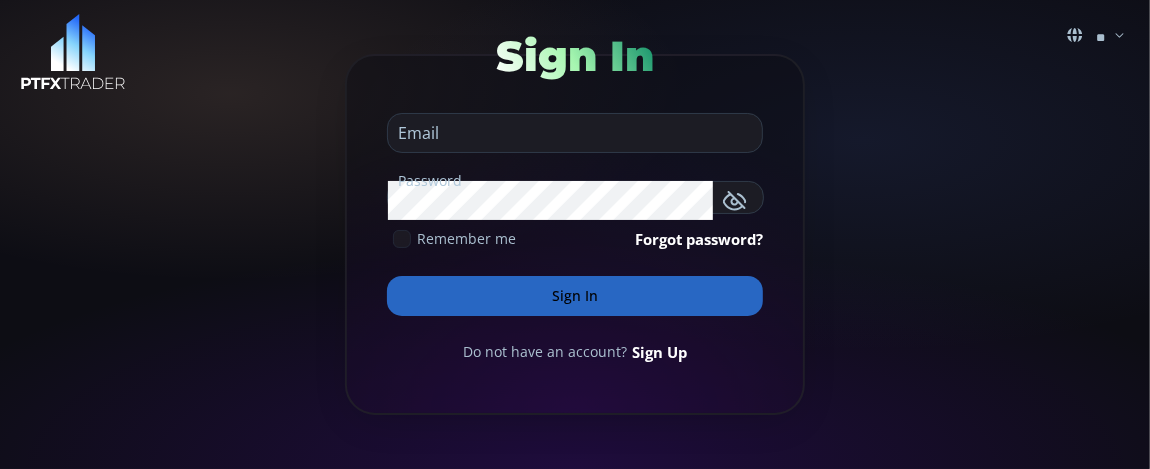 click at bounding box center [570, 133] 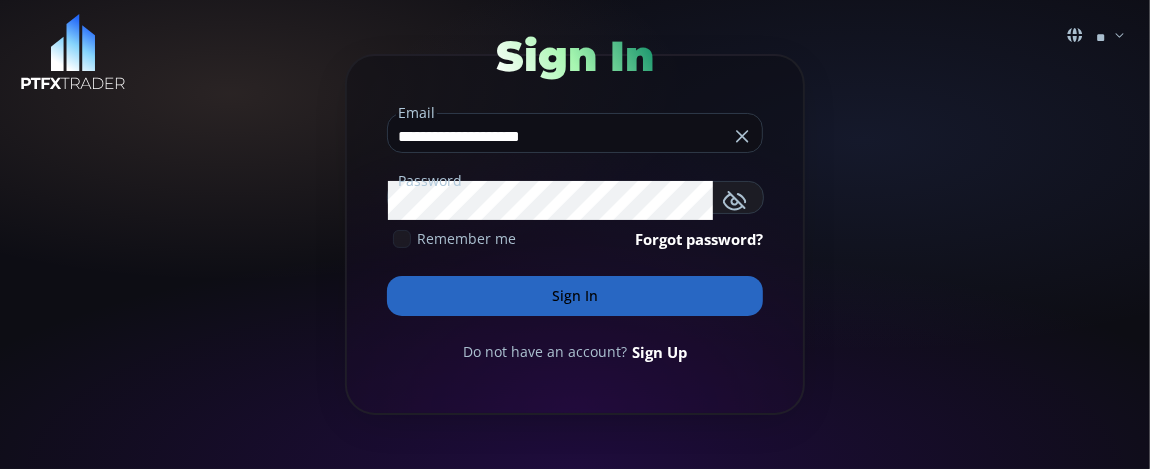 type on "**********" 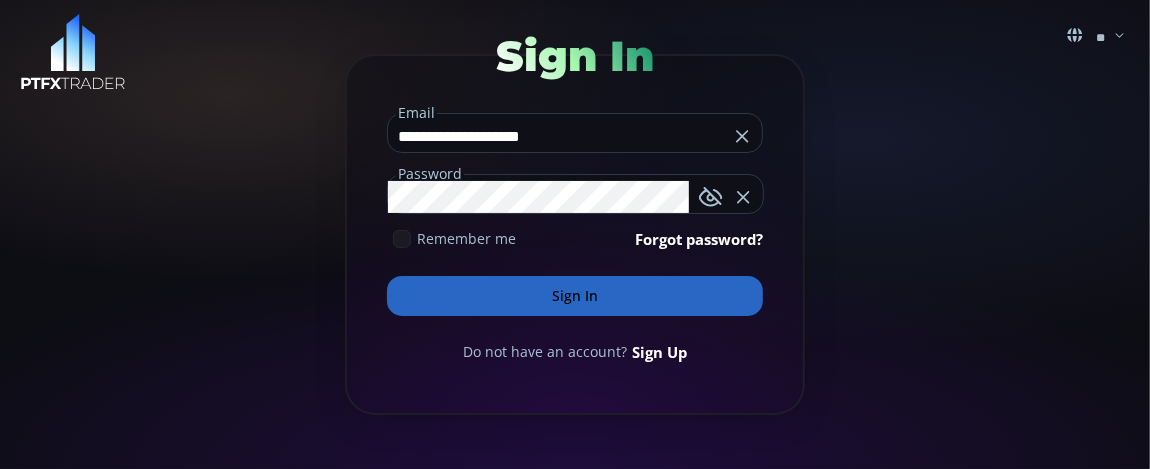 click on "**********" 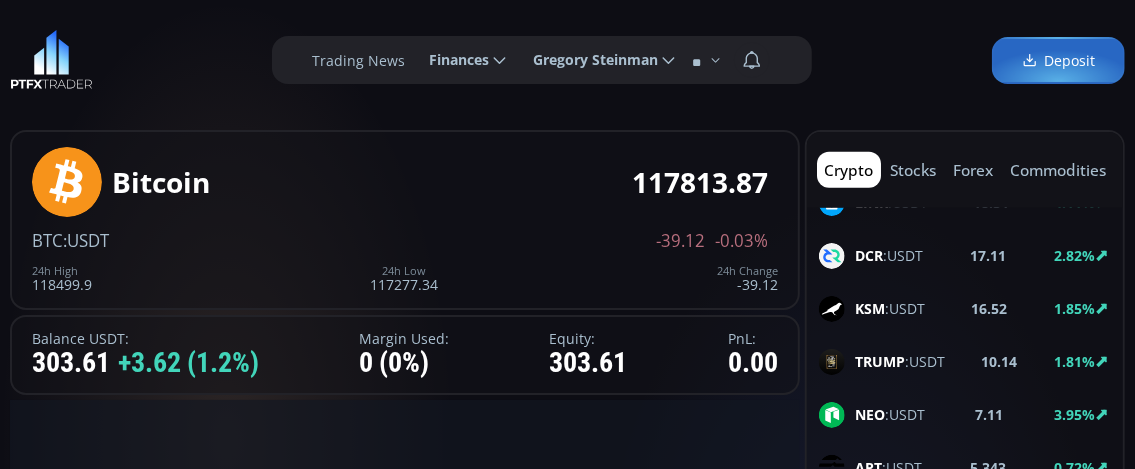 scroll, scrollTop: 0, scrollLeft: 0, axis: both 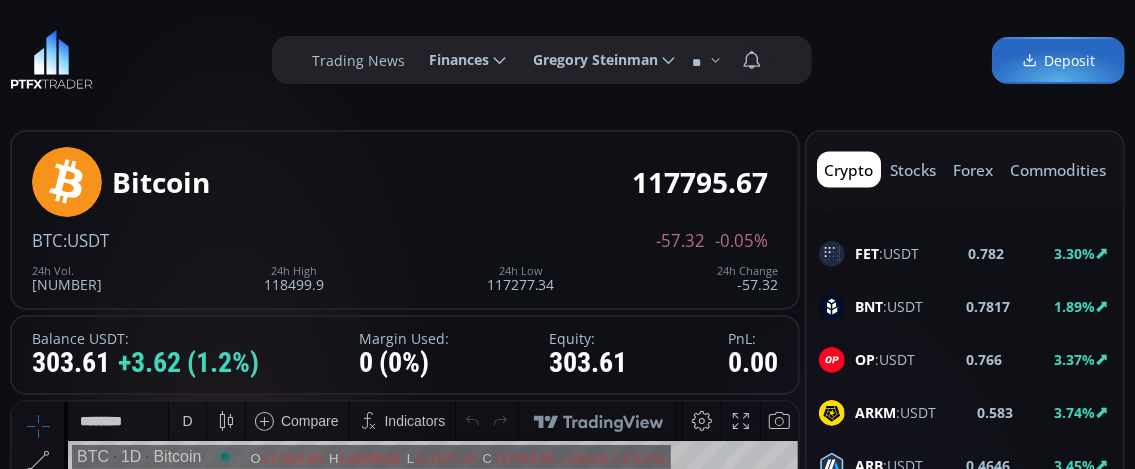 click on "ARKM" at bounding box center (875, 412) 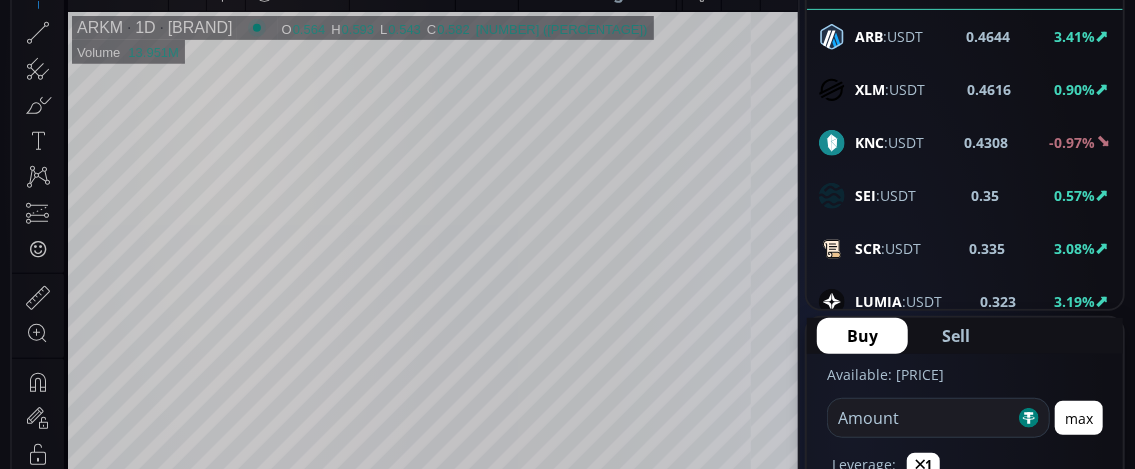 scroll, scrollTop: 400, scrollLeft: 0, axis: vertical 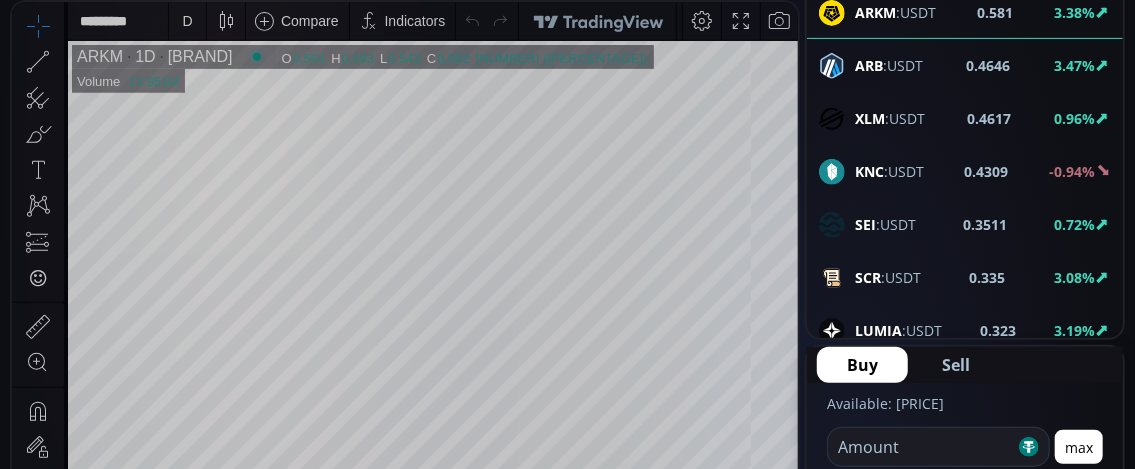 click on "D" at bounding box center [187, 21] 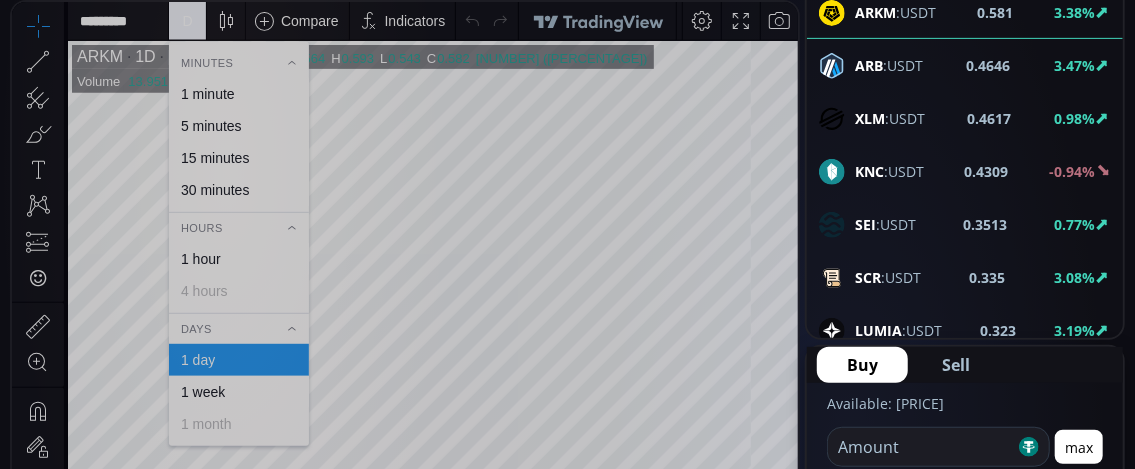 click on "1 minute" at bounding box center (208, 94) 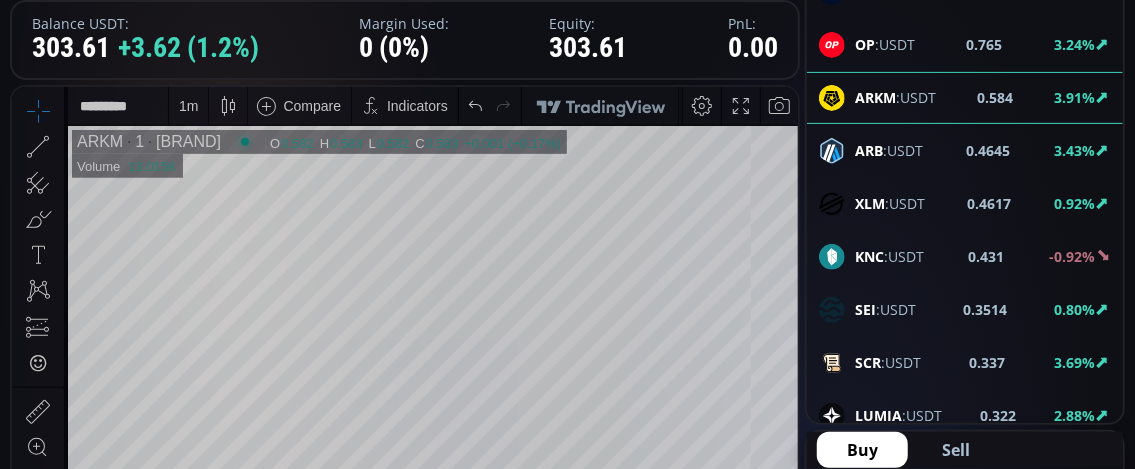 scroll, scrollTop: 300, scrollLeft: 0, axis: vertical 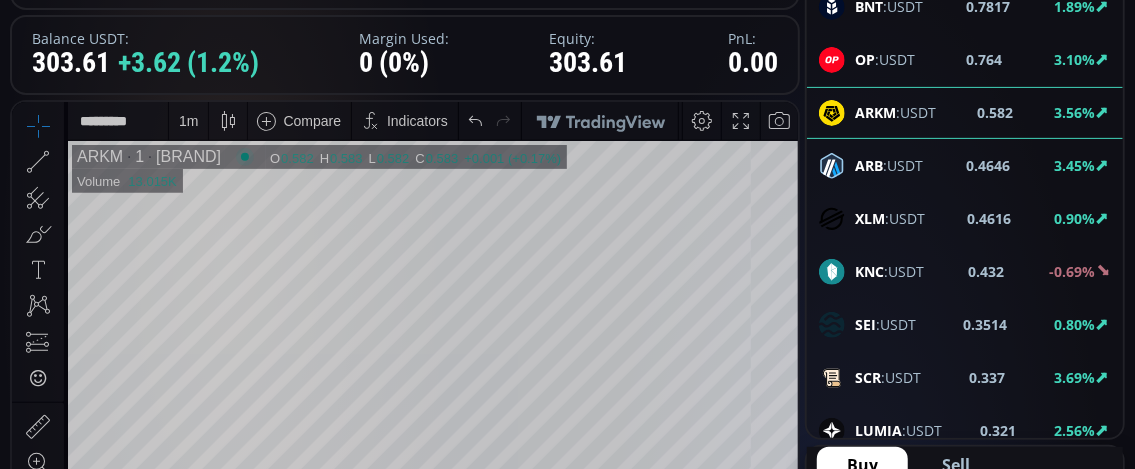 click on "1 m" at bounding box center (188, 120) 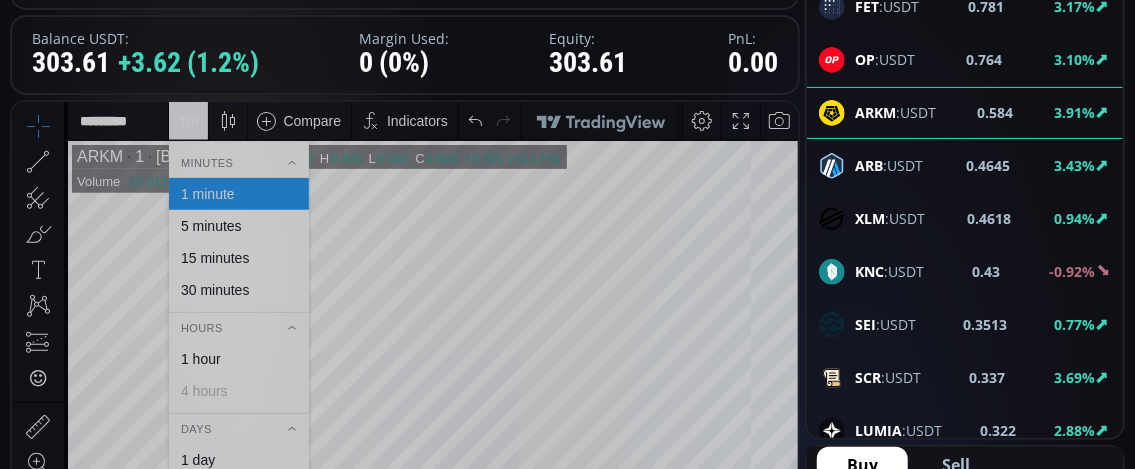 click on "15 minutes" at bounding box center [215, 257] 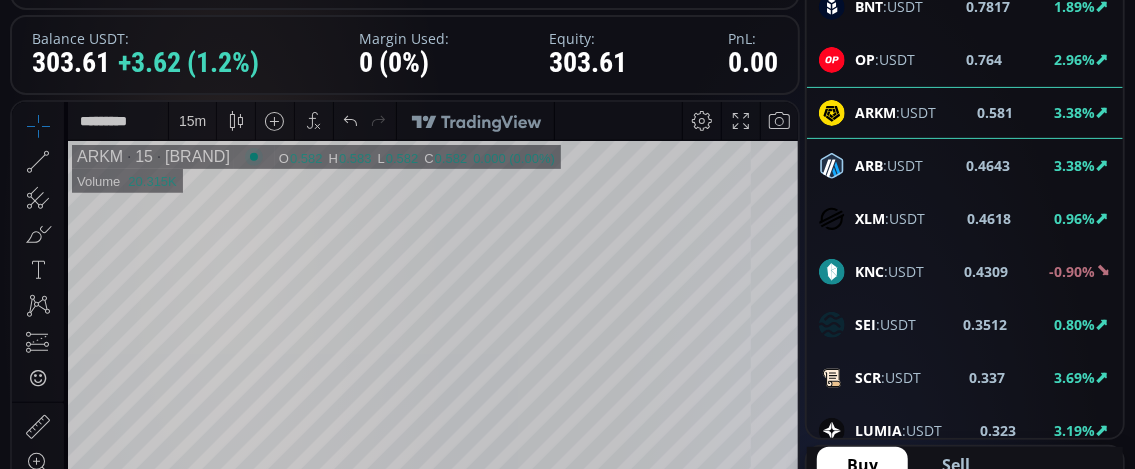 scroll, scrollTop: 1500, scrollLeft: 0, axis: vertical 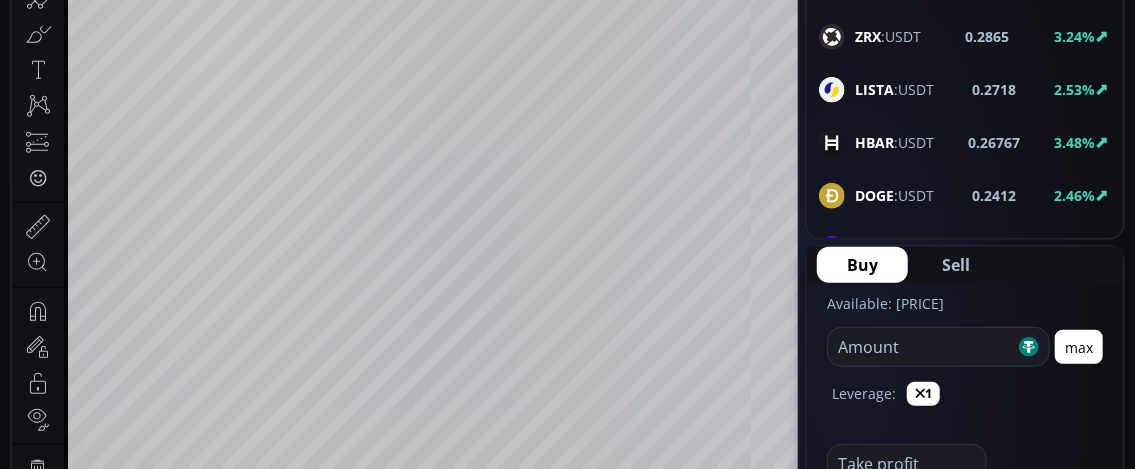 click on "HBAR :USDT" 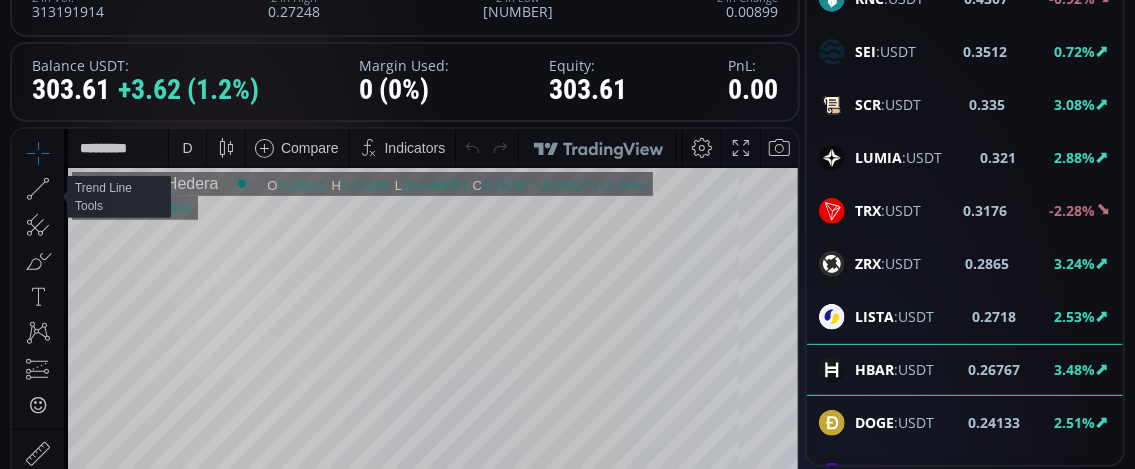 scroll, scrollTop: 200, scrollLeft: 0, axis: vertical 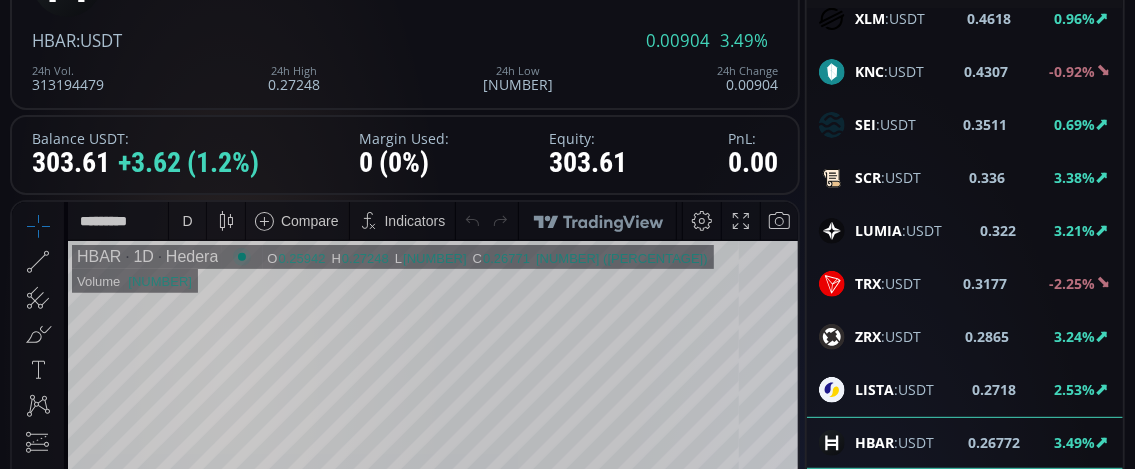 click on "D" at bounding box center (187, 220) 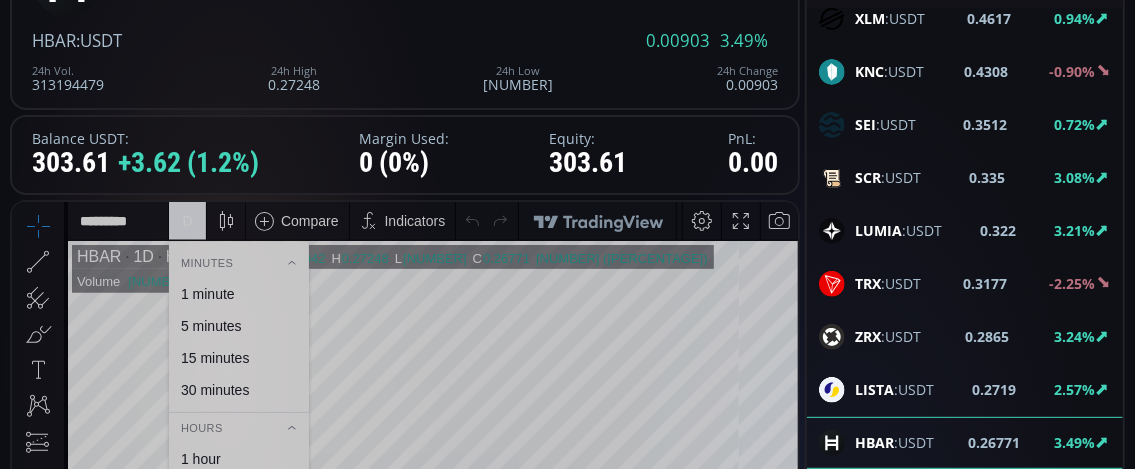 click on "1 minute" at bounding box center (208, 293) 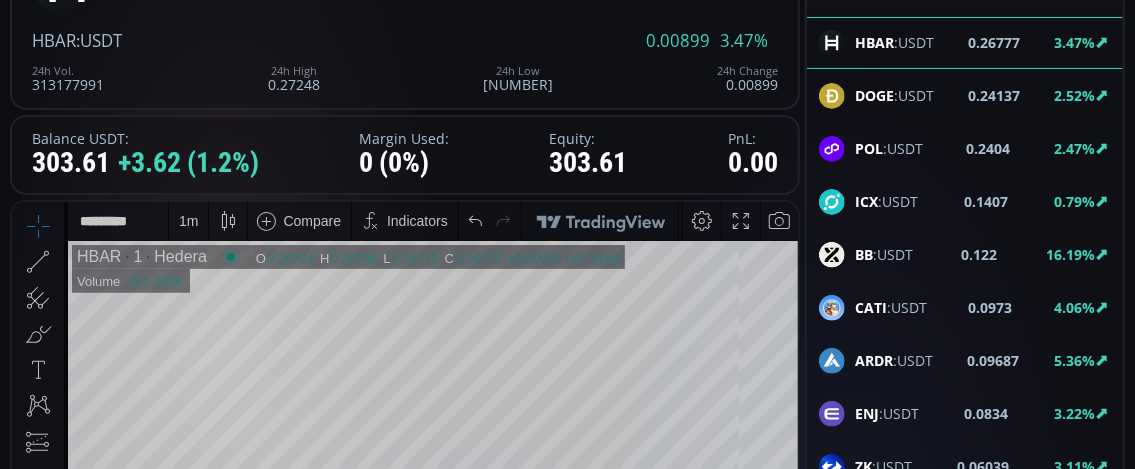 scroll, scrollTop: 2400, scrollLeft: 0, axis: vertical 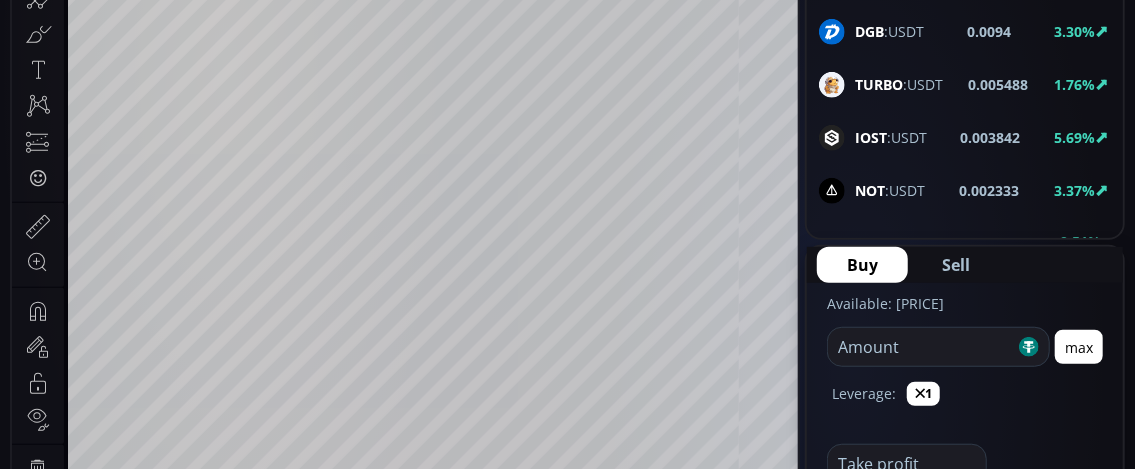 click at bounding box center (921, 347) 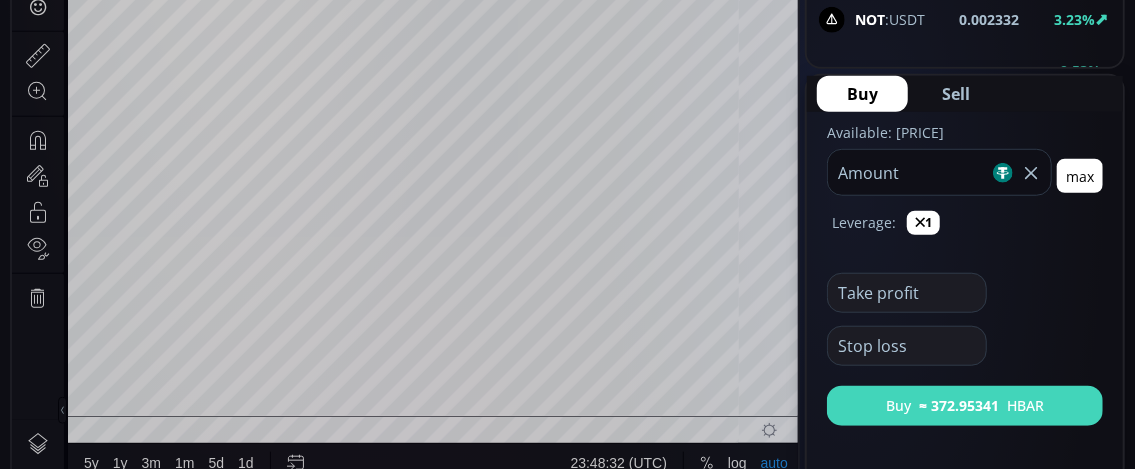 scroll, scrollTop: 700, scrollLeft: 0, axis: vertical 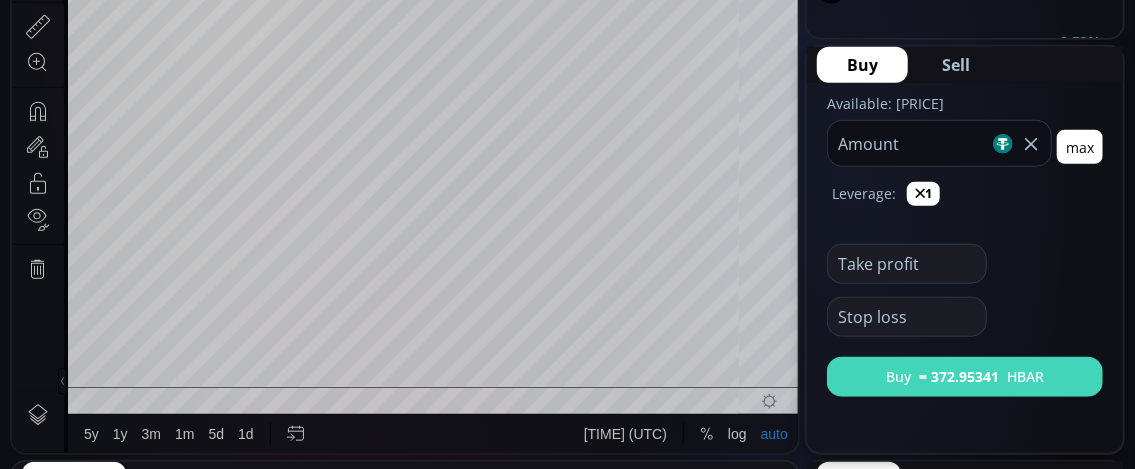 type on "***" 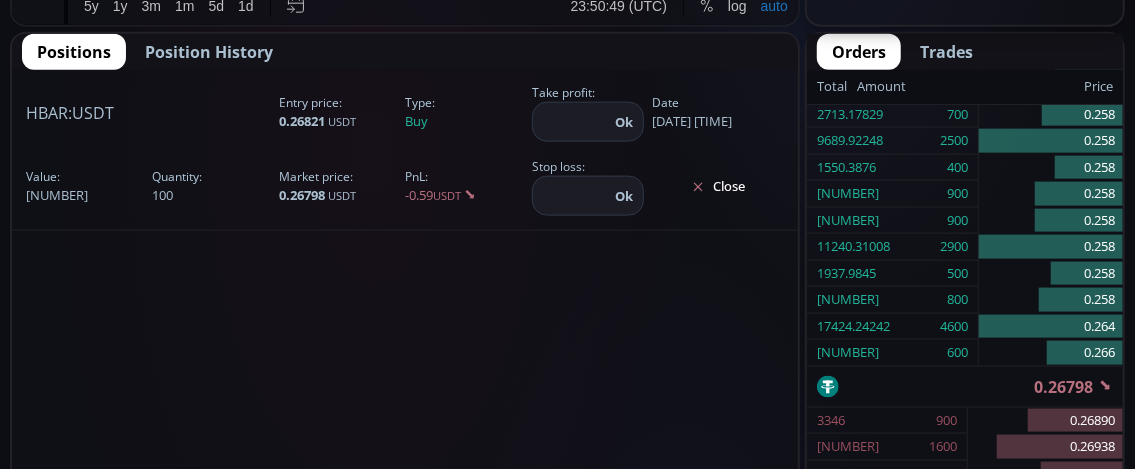 scroll, scrollTop: 1100, scrollLeft: 0, axis: vertical 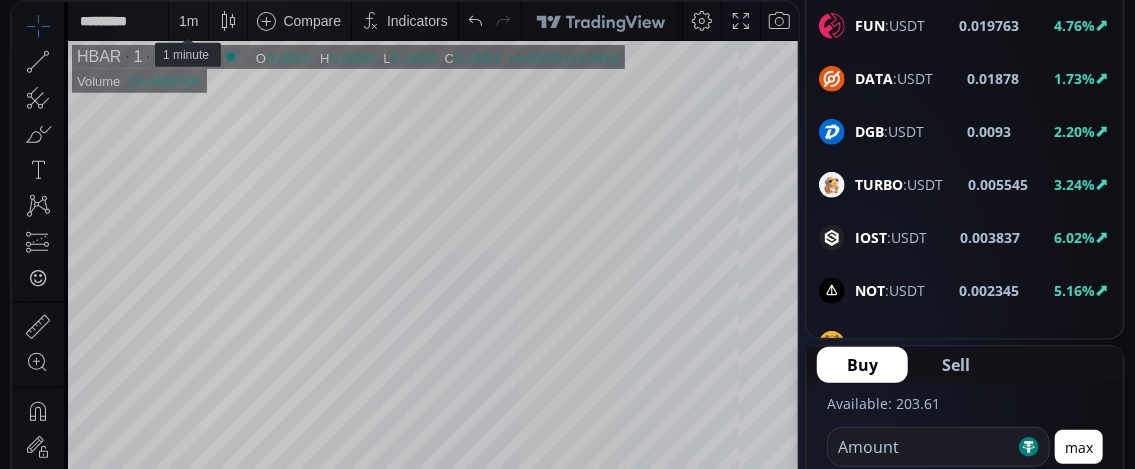 click on "1 m" at bounding box center (188, 21) 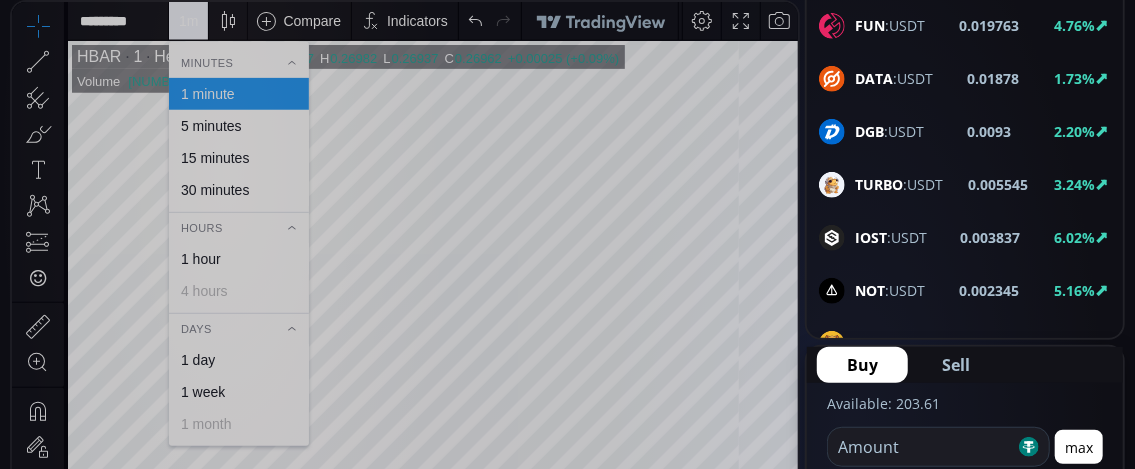 click on "5 minutes" at bounding box center [211, 126] 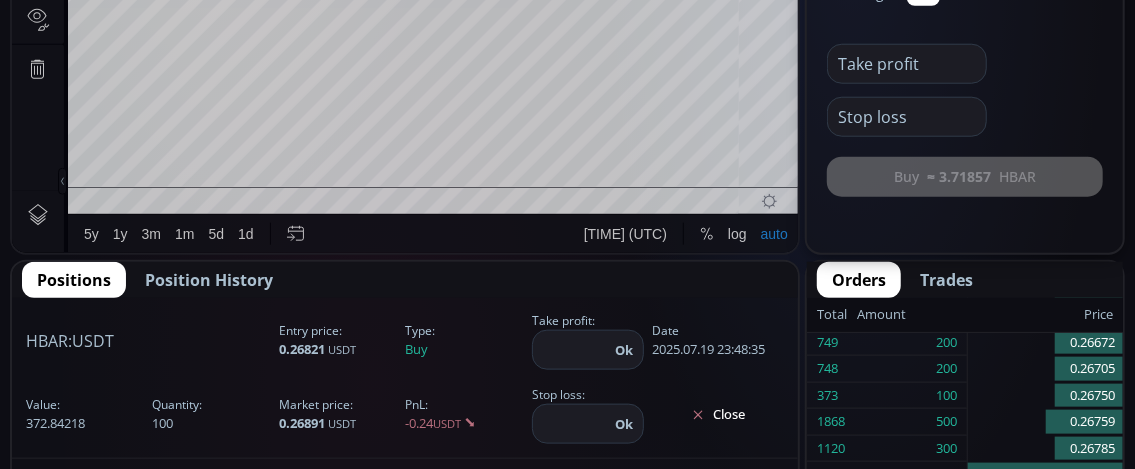 scroll, scrollTop: 1000, scrollLeft: 0, axis: vertical 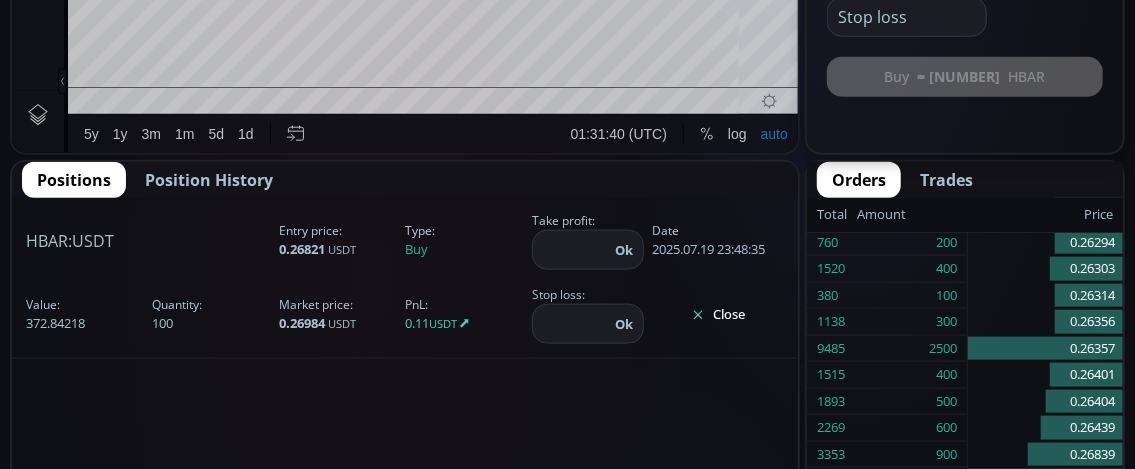 click on "Close" at bounding box center [718, 315] 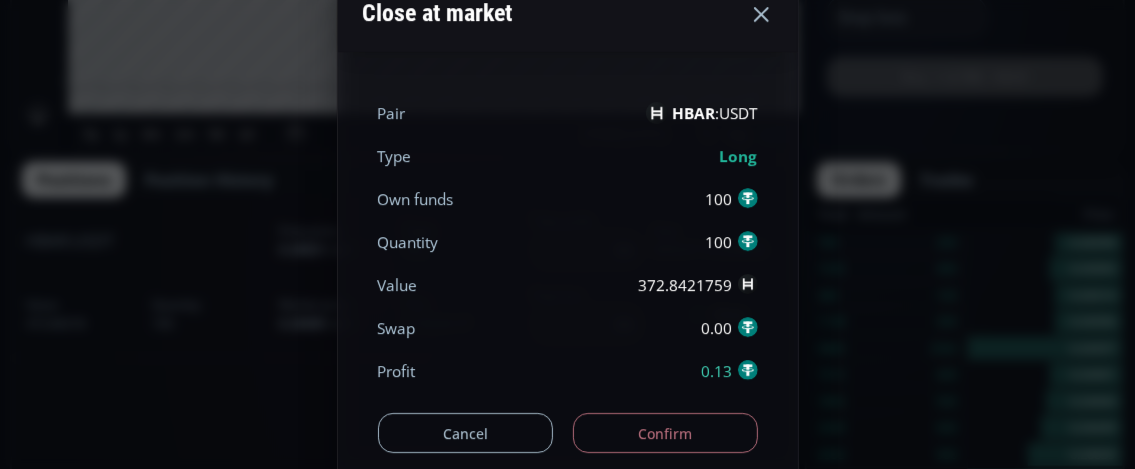 click on "Confirm" at bounding box center [665, 433] 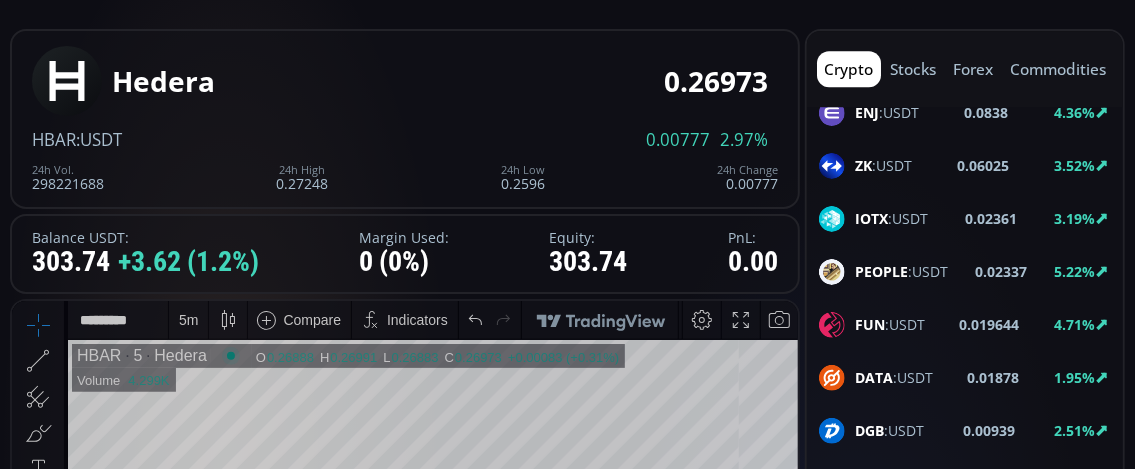 scroll, scrollTop: 100, scrollLeft: 0, axis: vertical 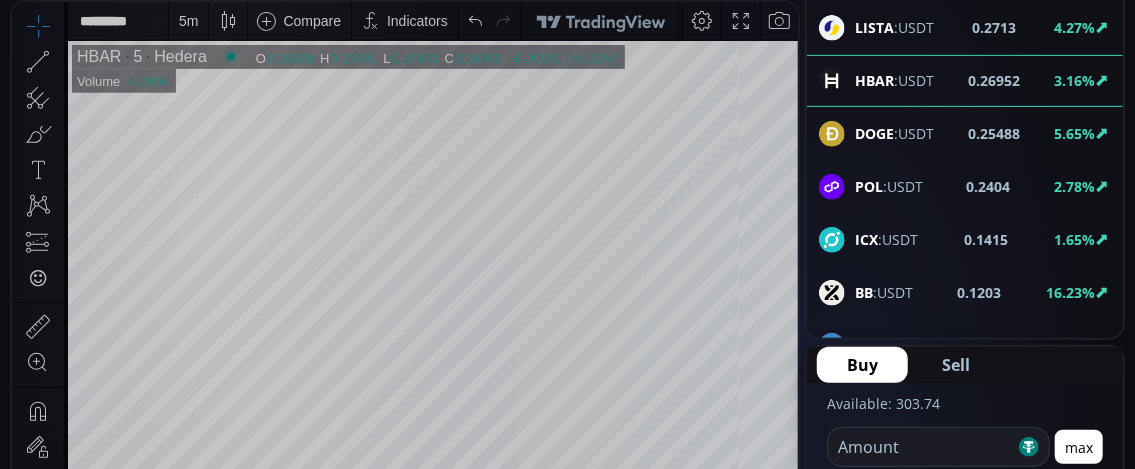 click on "BB" at bounding box center [864, 292] 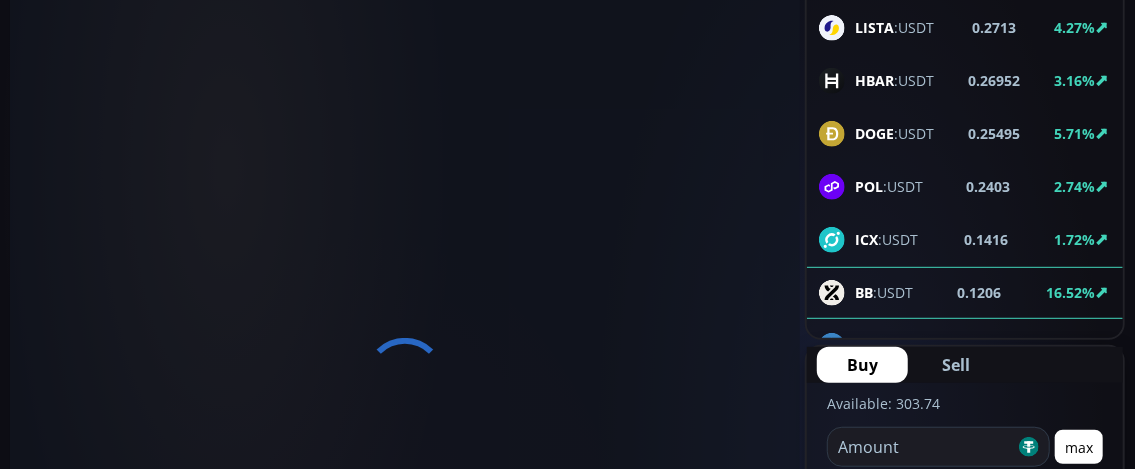 scroll, scrollTop: 0, scrollLeft: 0, axis: both 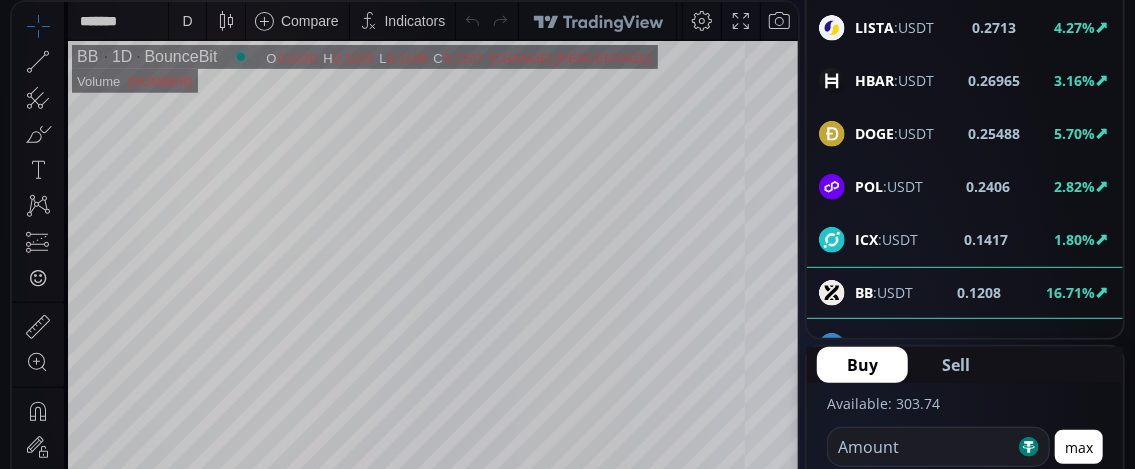 click on "D" at bounding box center [187, 21] 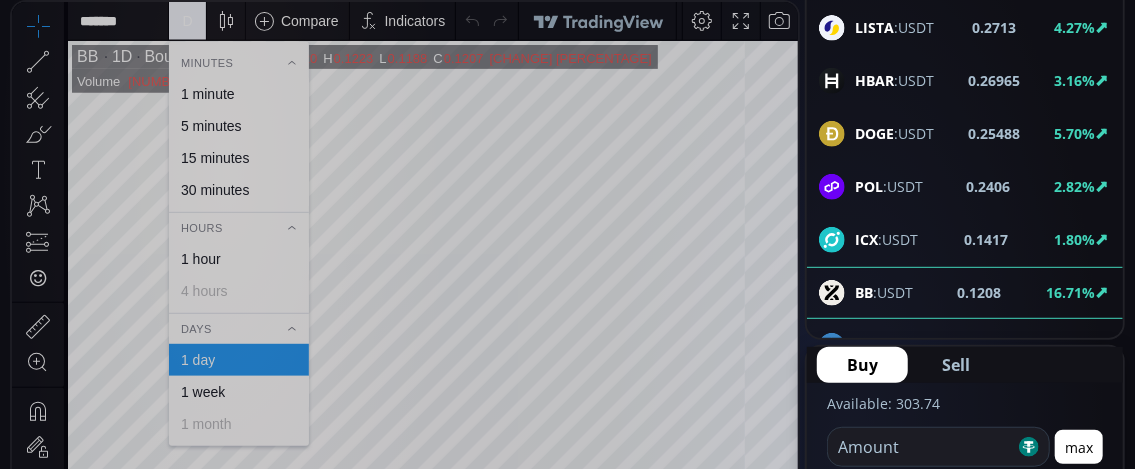 click on "1 minute" at bounding box center (208, 94) 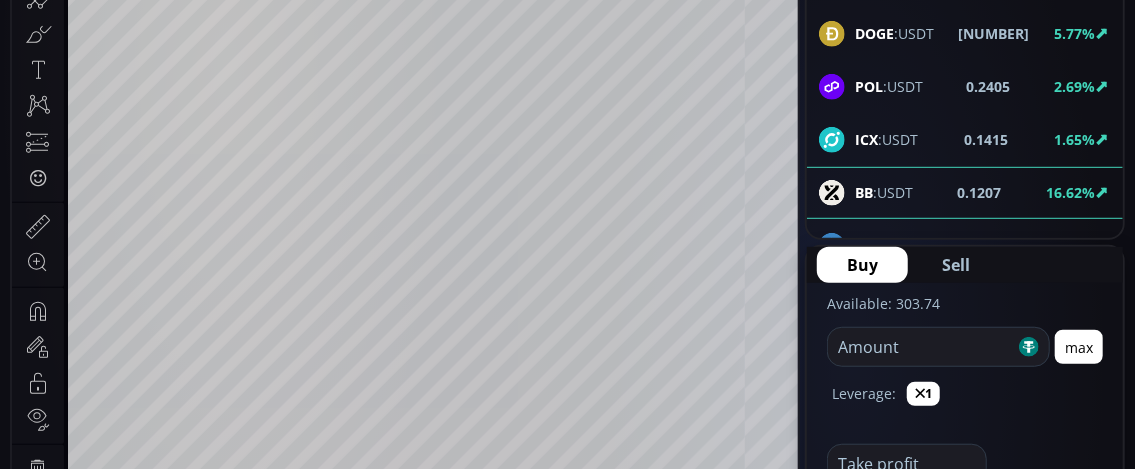 scroll, scrollTop: 600, scrollLeft: 0, axis: vertical 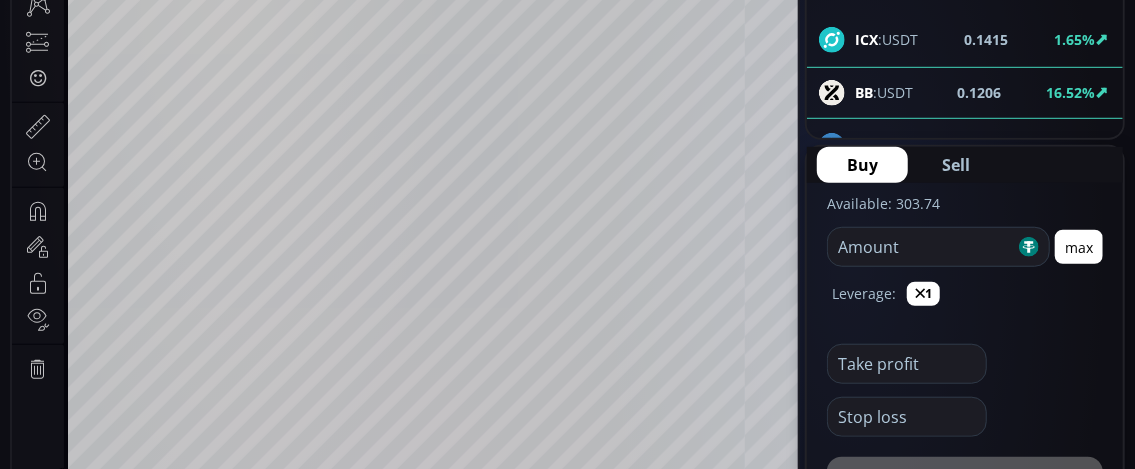 click at bounding box center (921, 247) 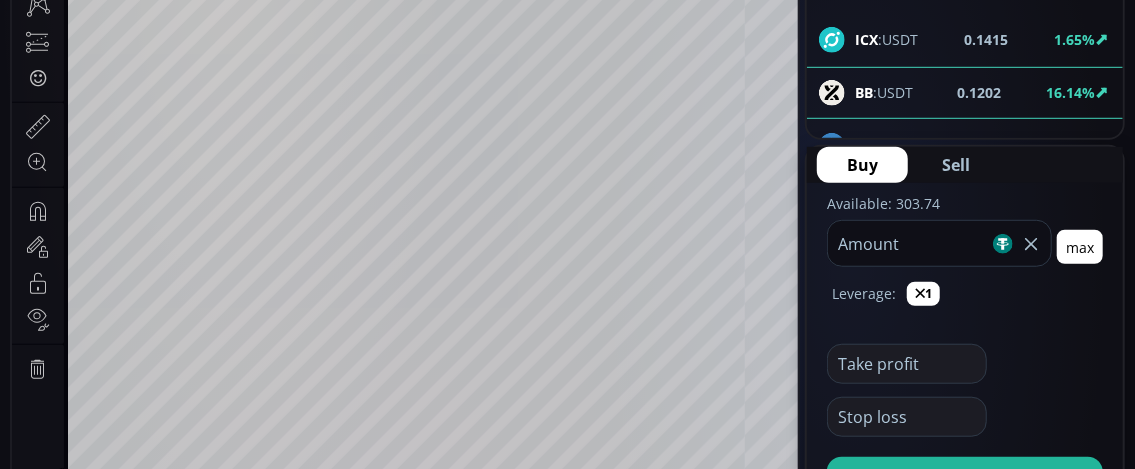 scroll, scrollTop: 700, scrollLeft: 0, axis: vertical 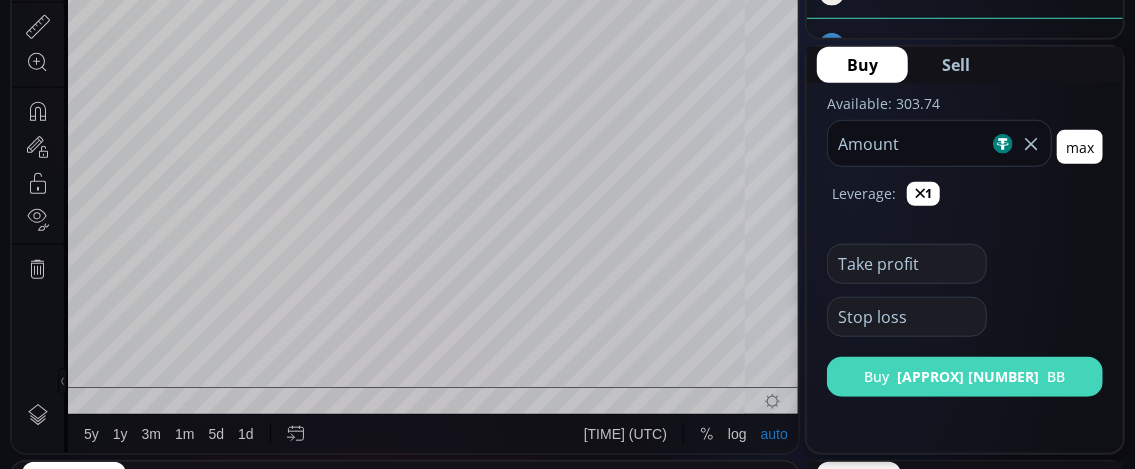 type on "***" 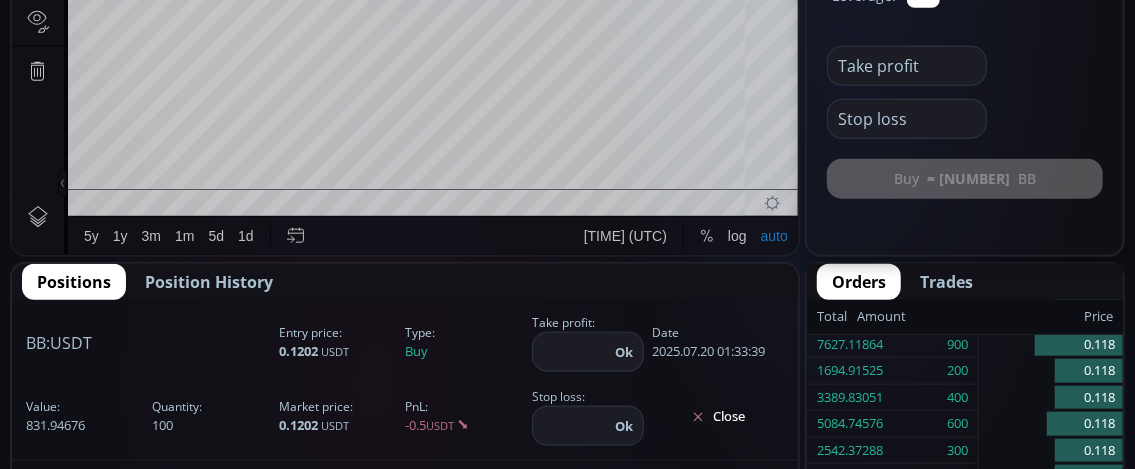 scroll, scrollTop: 900, scrollLeft: 0, axis: vertical 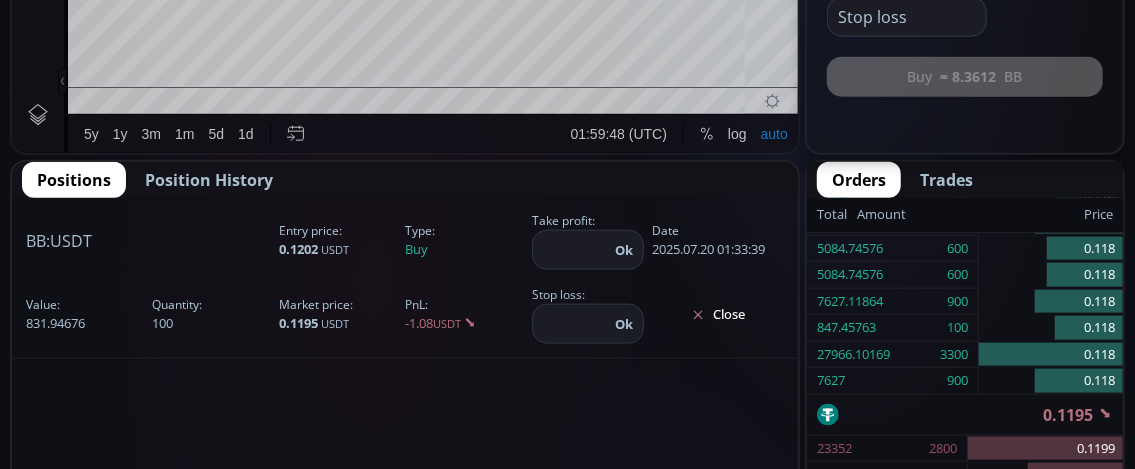 click at bounding box center (571, 250) 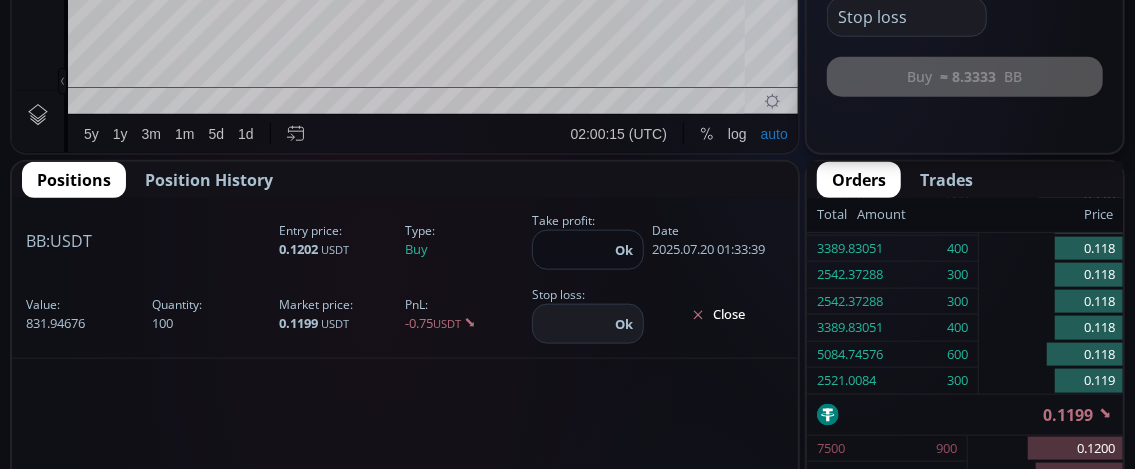 type on "*****" 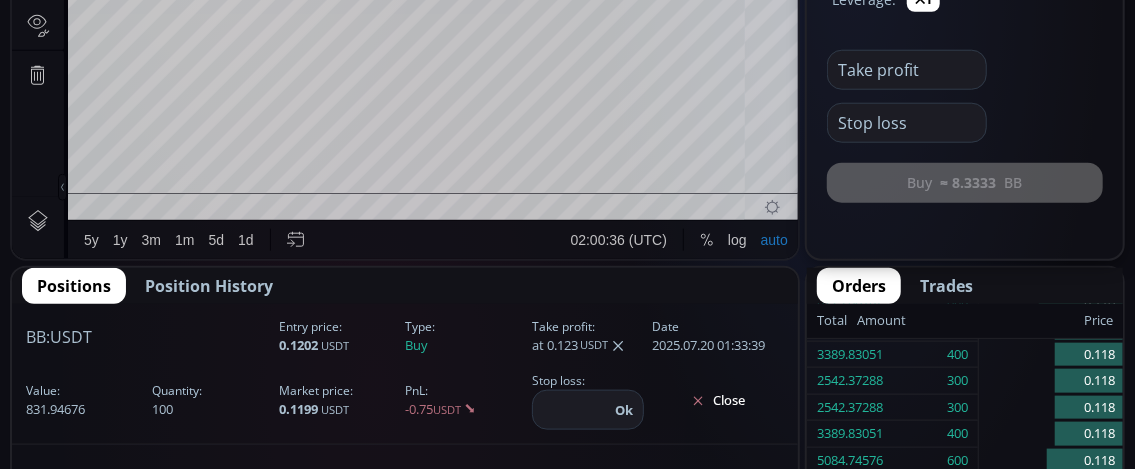scroll, scrollTop: 900, scrollLeft: 0, axis: vertical 